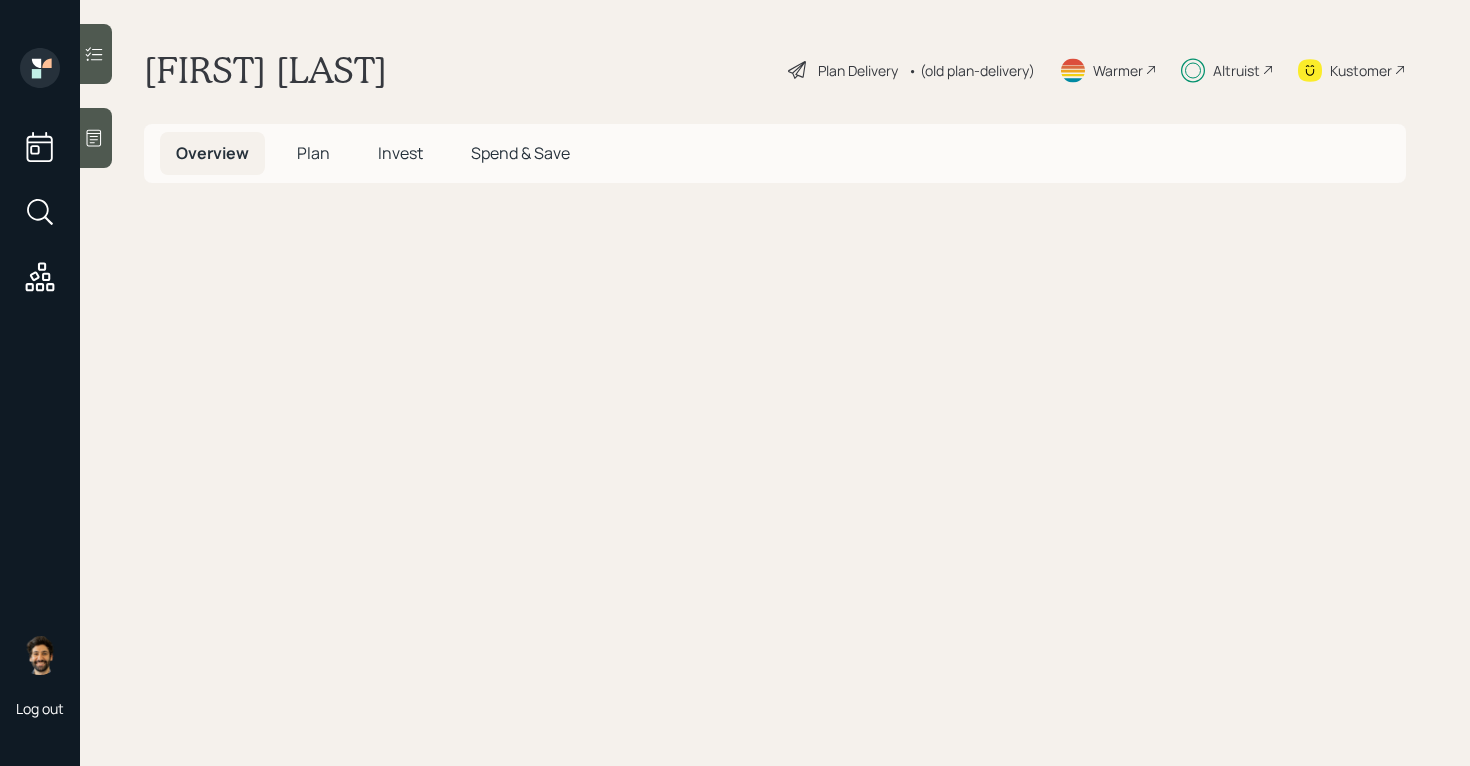 scroll, scrollTop: 0, scrollLeft: 0, axis: both 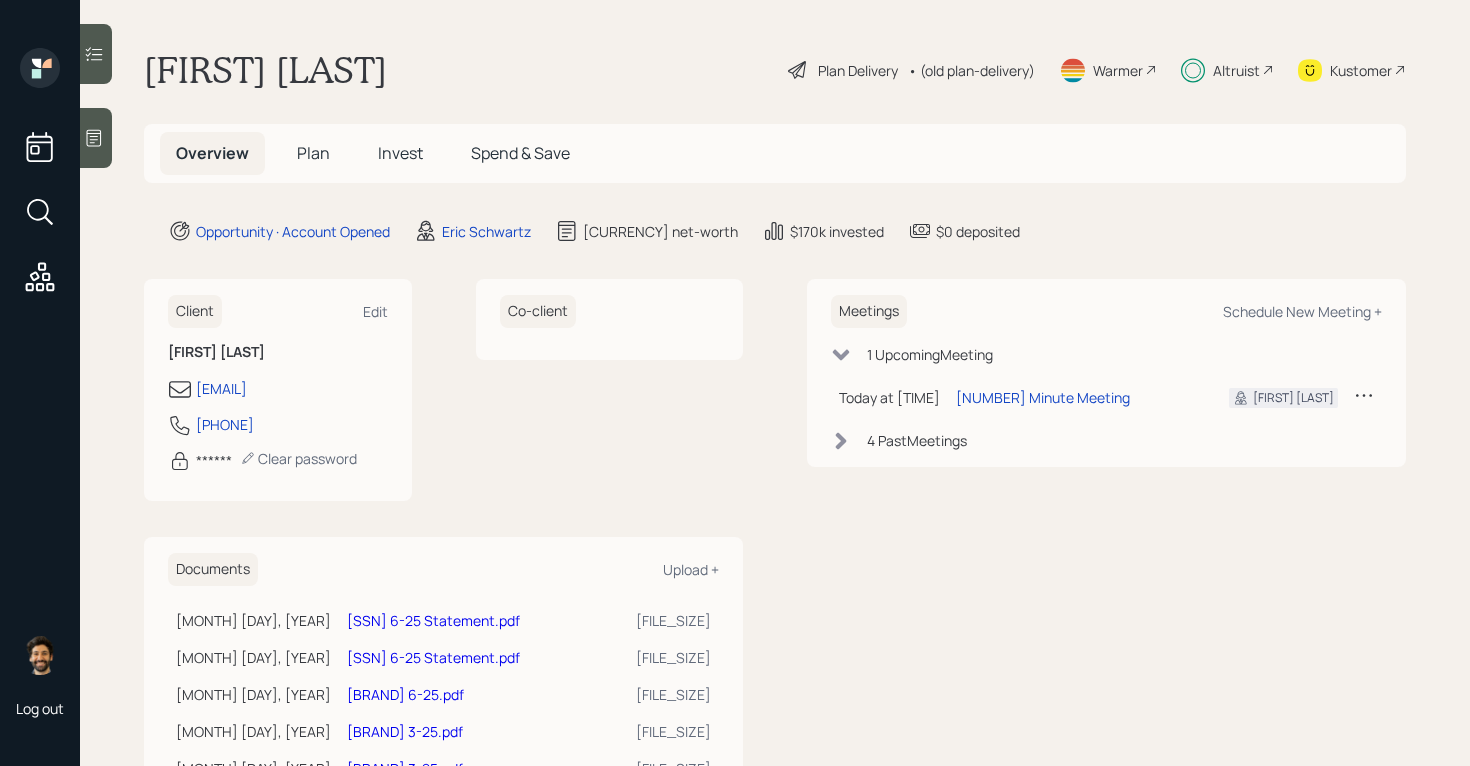 click on "Invest" at bounding box center (400, 153) 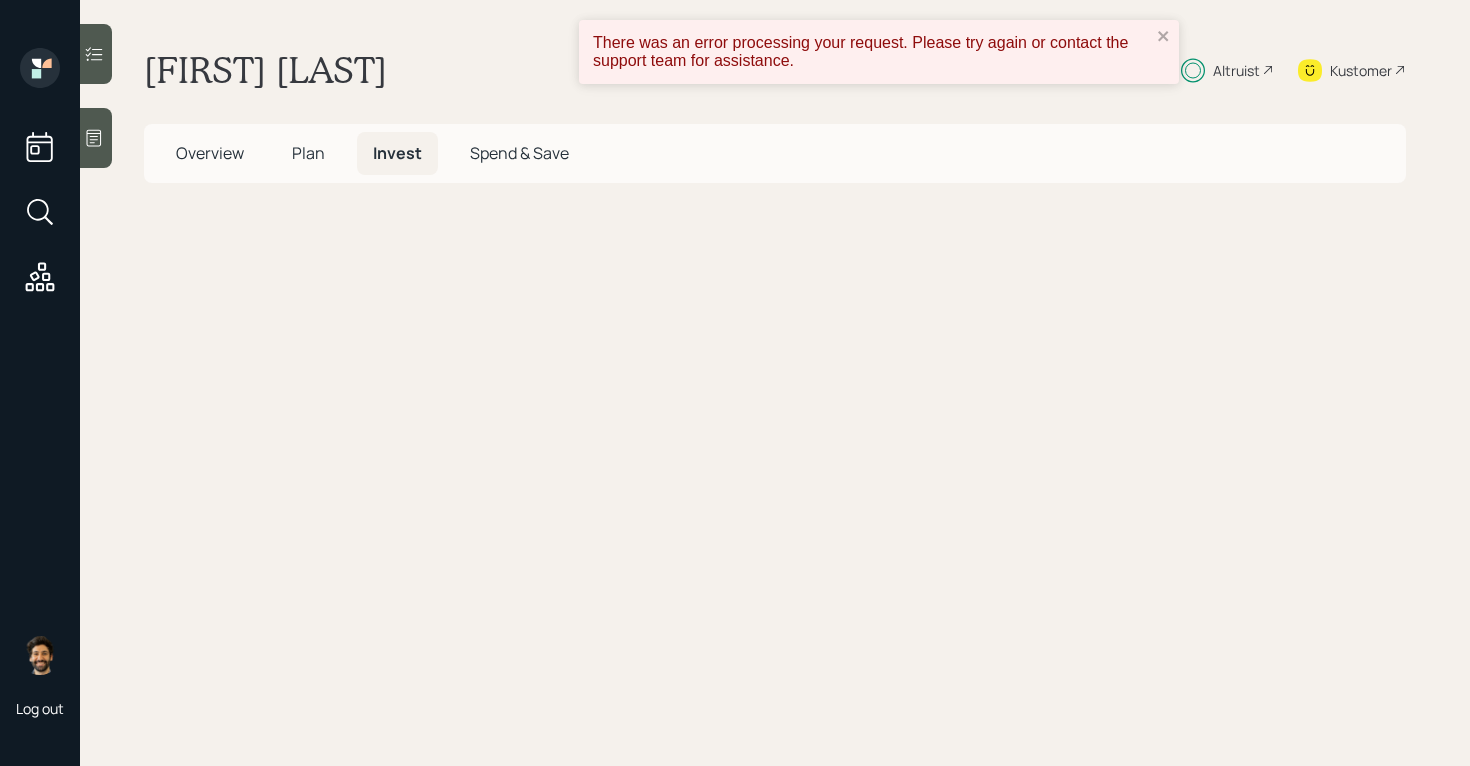 click on "Plan" at bounding box center [308, 153] 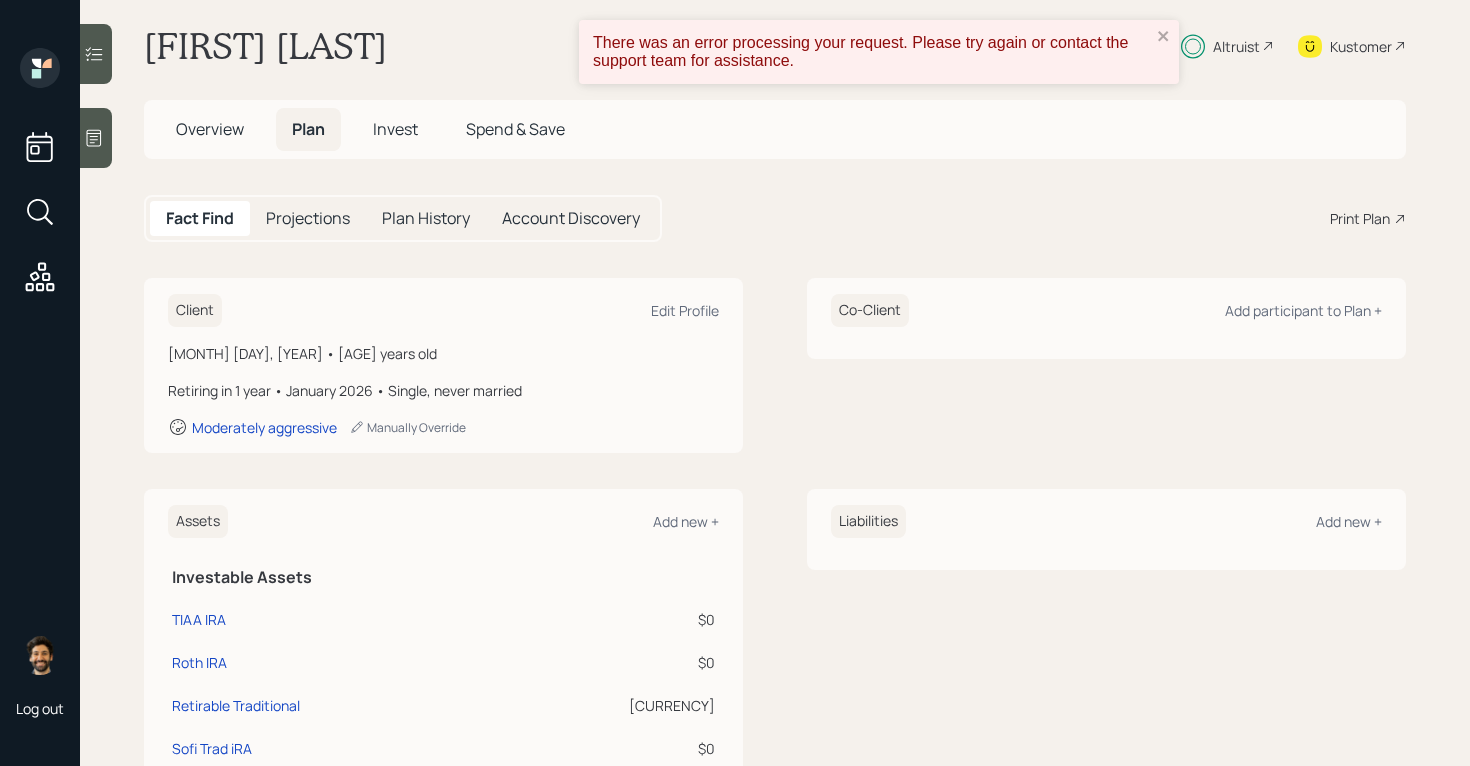 scroll, scrollTop: 0, scrollLeft: 0, axis: both 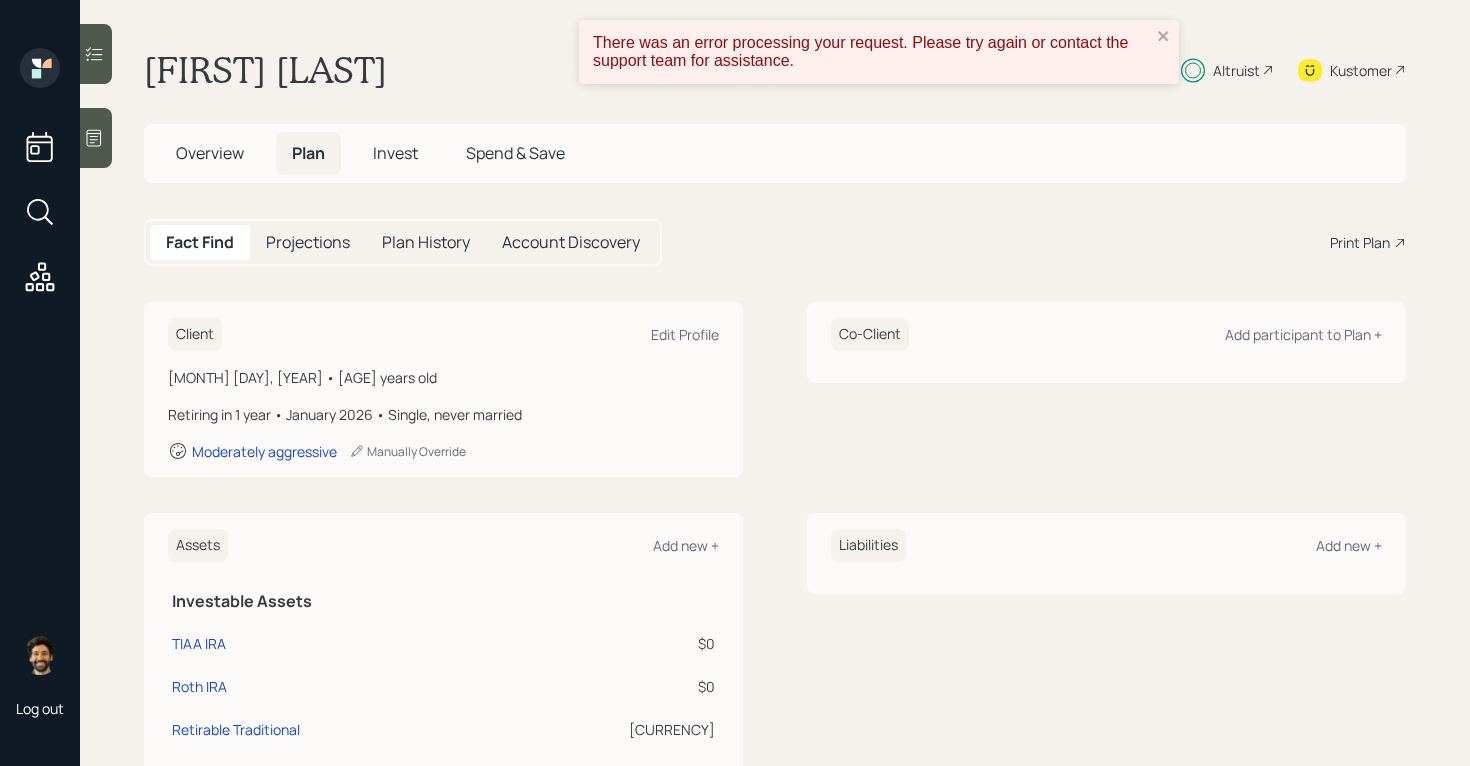 click on "Altruist" at bounding box center (1227, 70) 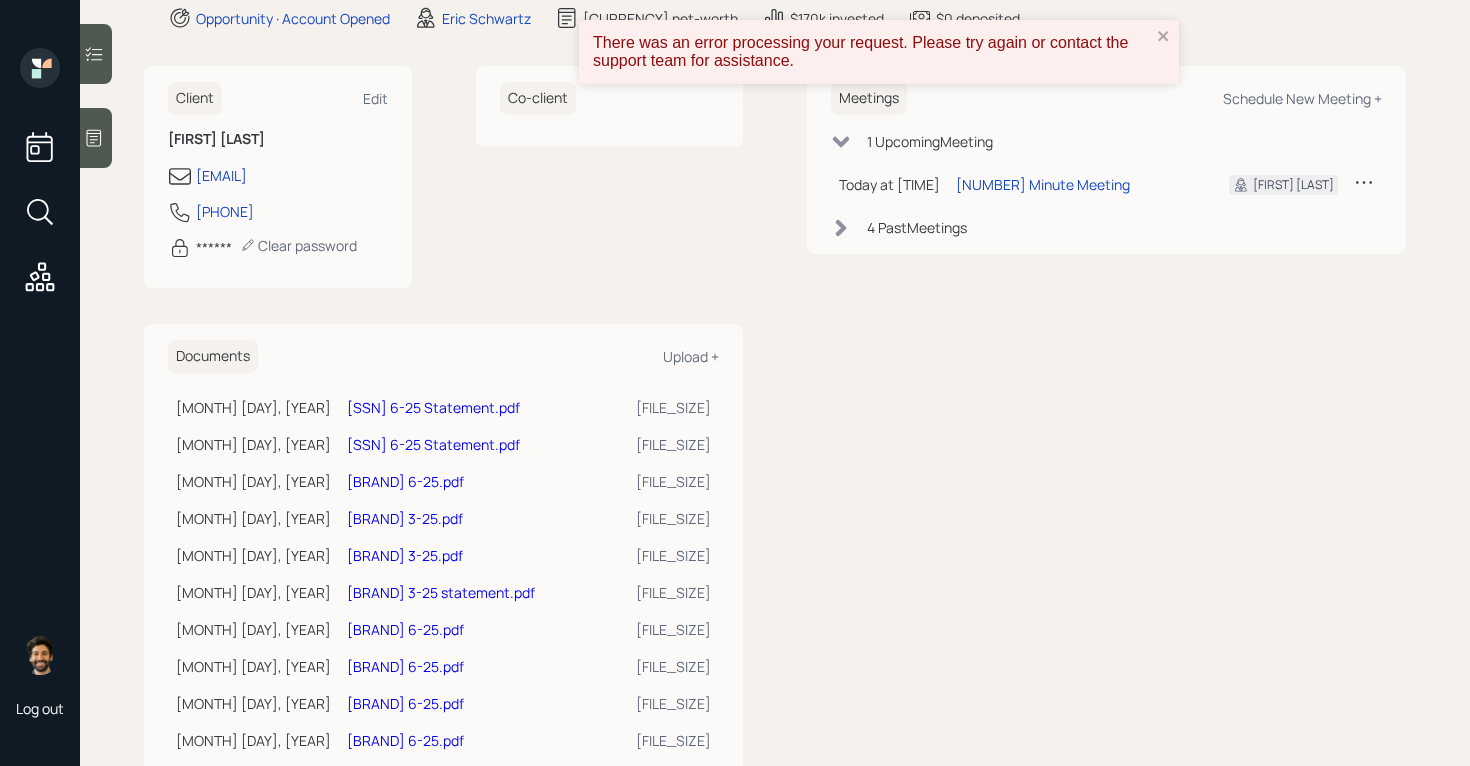 scroll, scrollTop: 269, scrollLeft: 0, axis: vertical 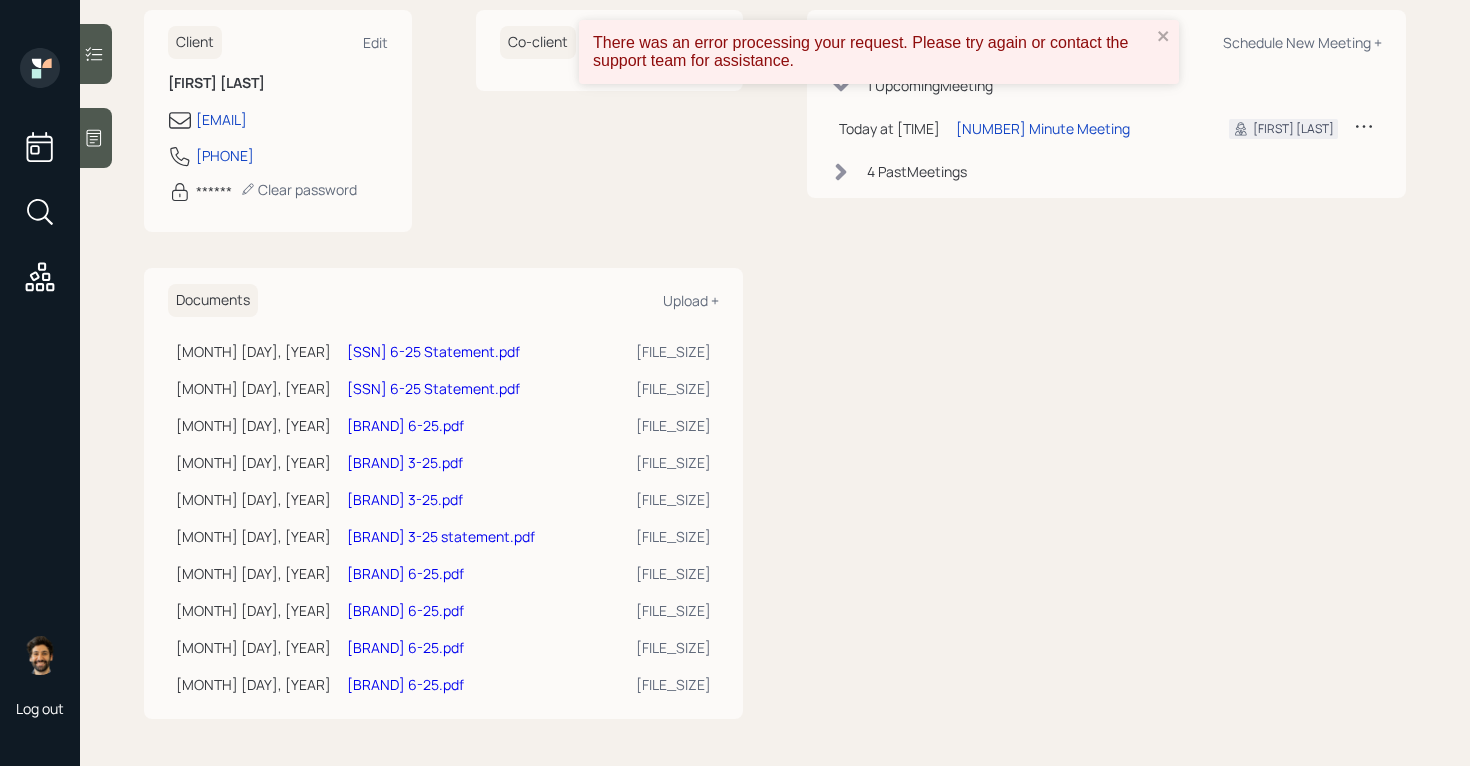 click on "Empower 3-25.pdf" at bounding box center [405, 462] 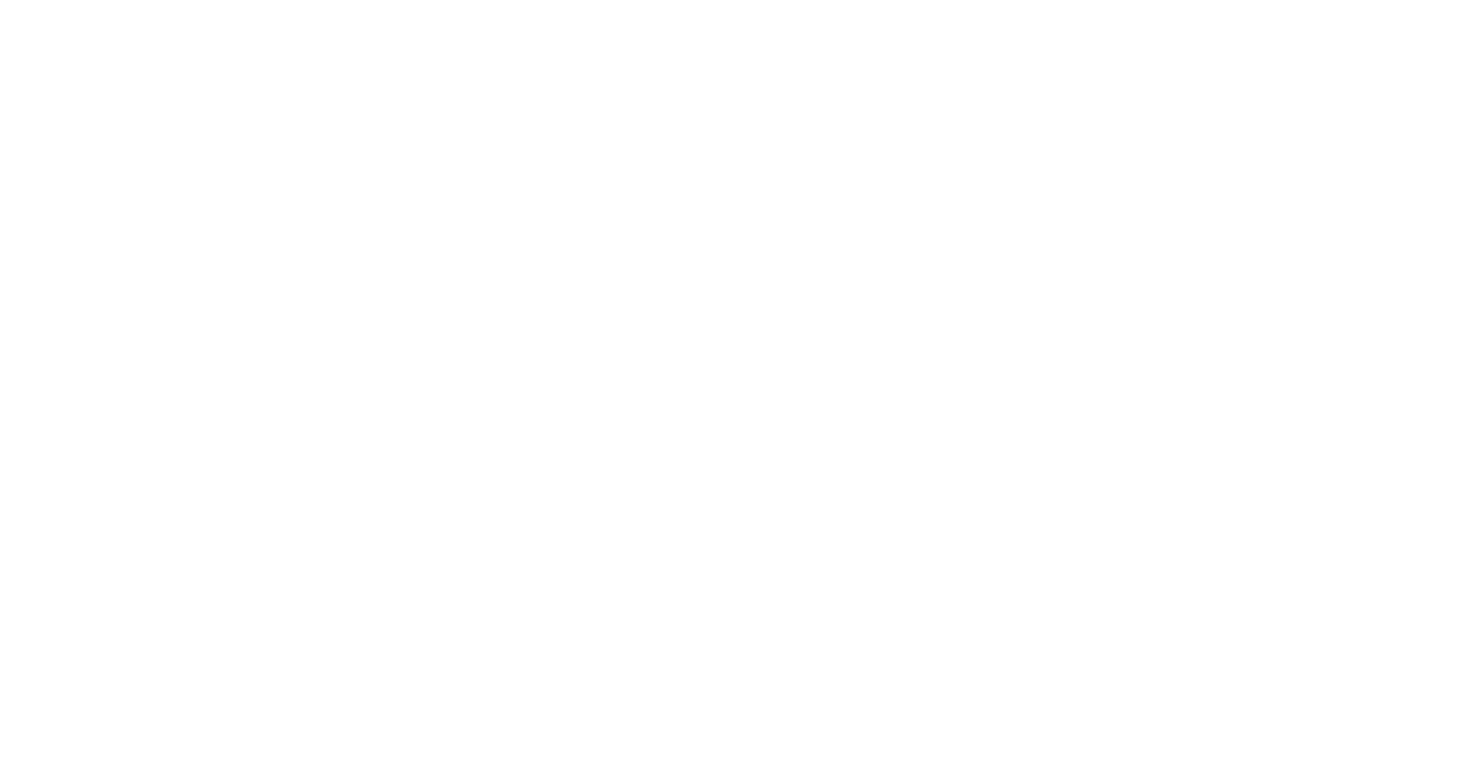 scroll, scrollTop: 0, scrollLeft: 0, axis: both 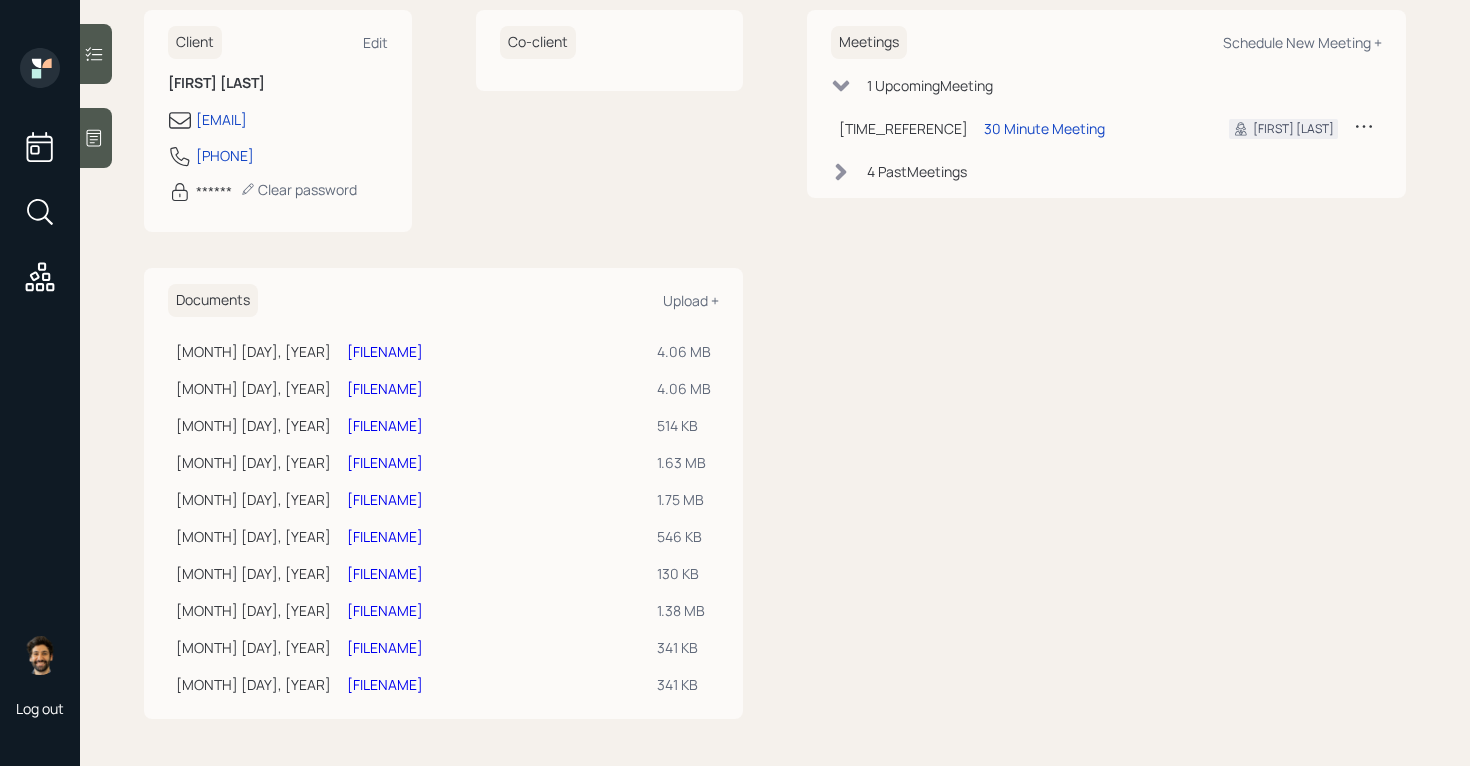 click on "[BRAND] 3-25 statement.pdf" at bounding box center [385, 536] 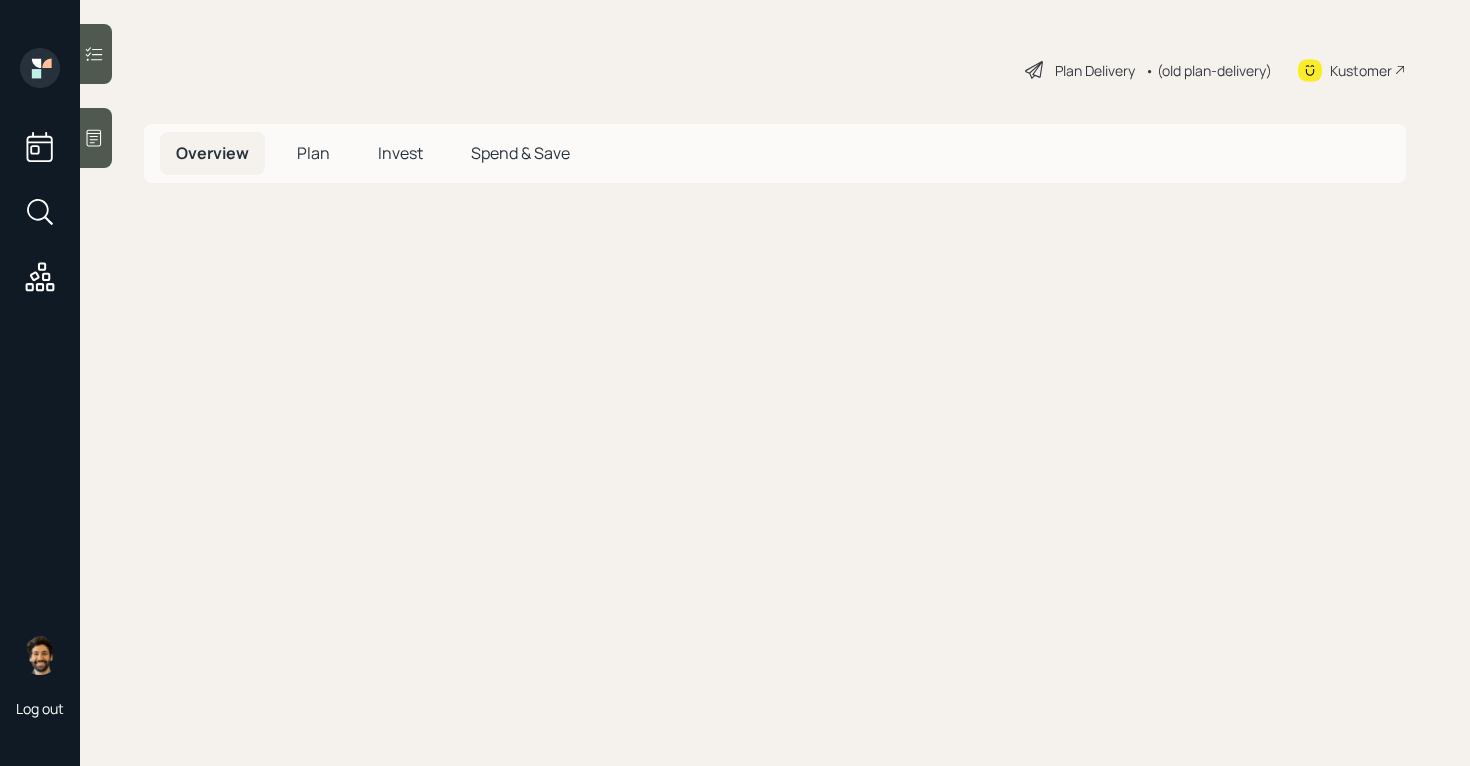 scroll, scrollTop: 0, scrollLeft: 0, axis: both 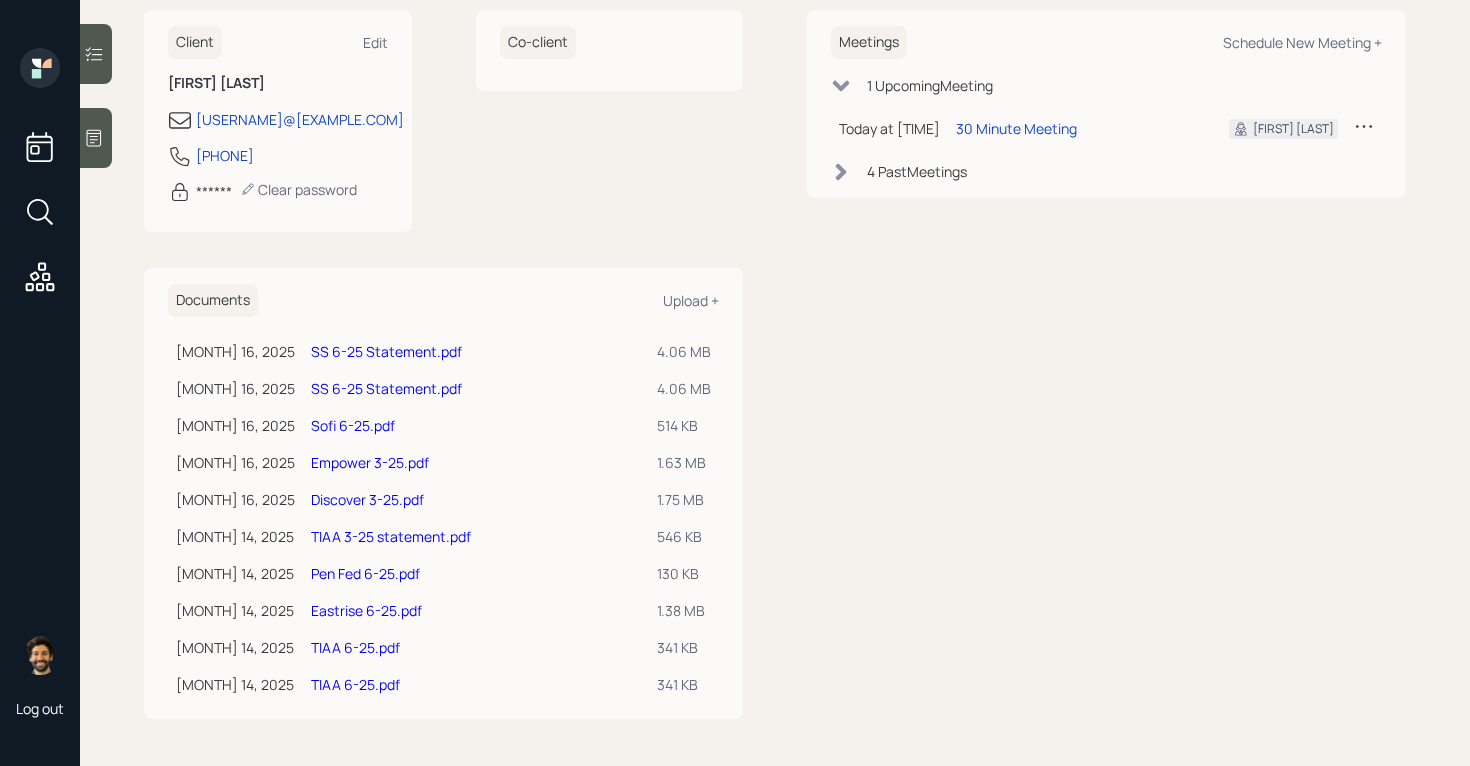 click on "TIAA 6-25.pdf" at bounding box center [355, 684] 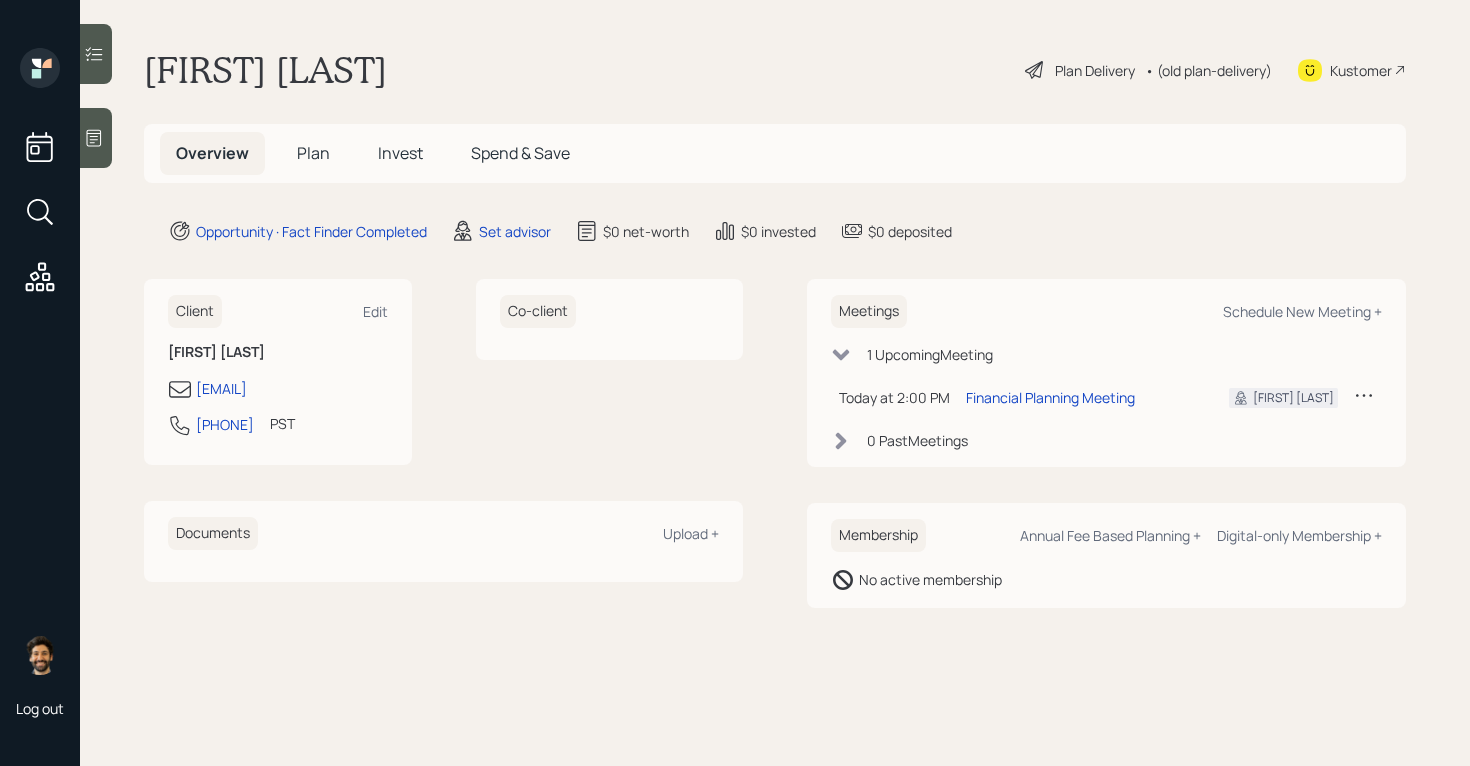 scroll, scrollTop: 0, scrollLeft: 0, axis: both 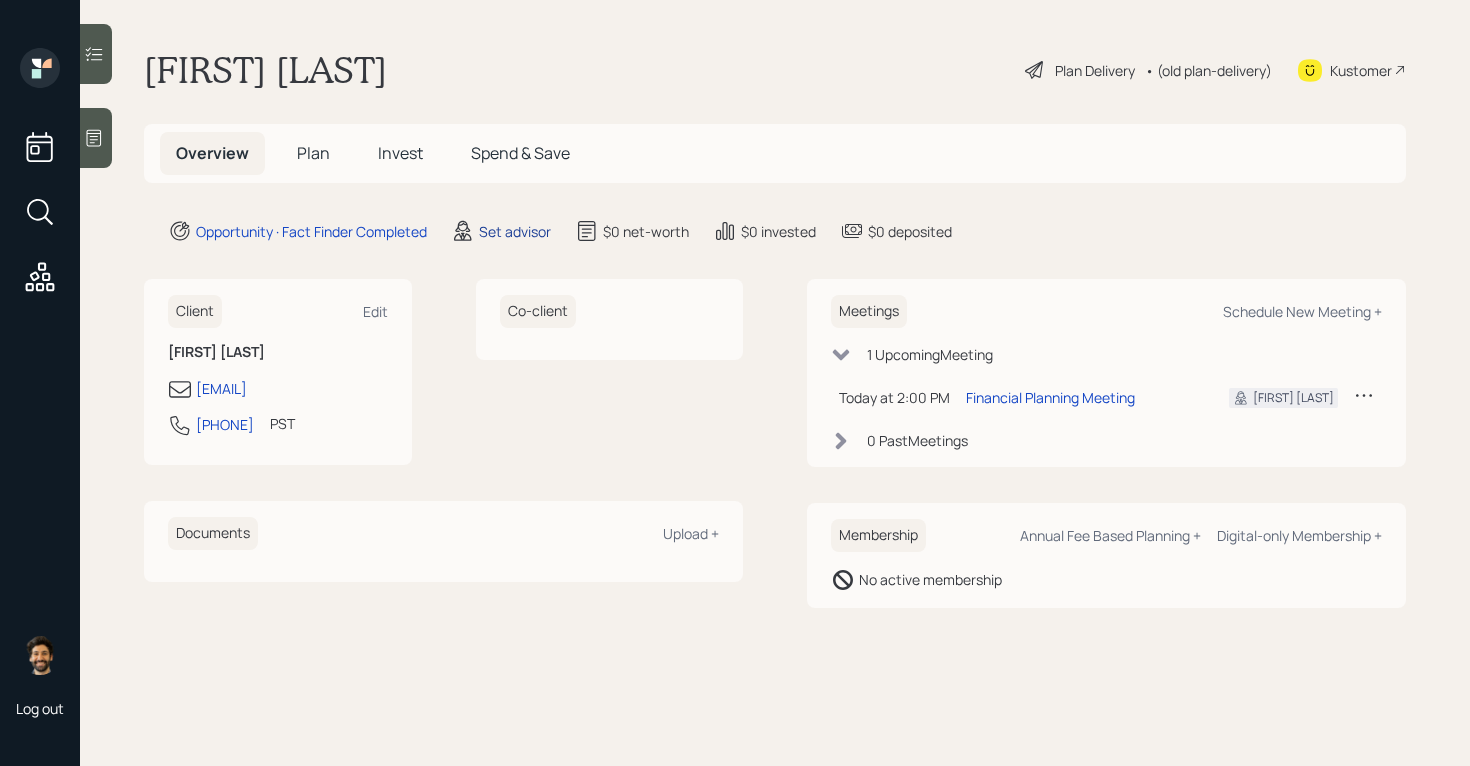 click on "Set advisor" at bounding box center (515, 231) 